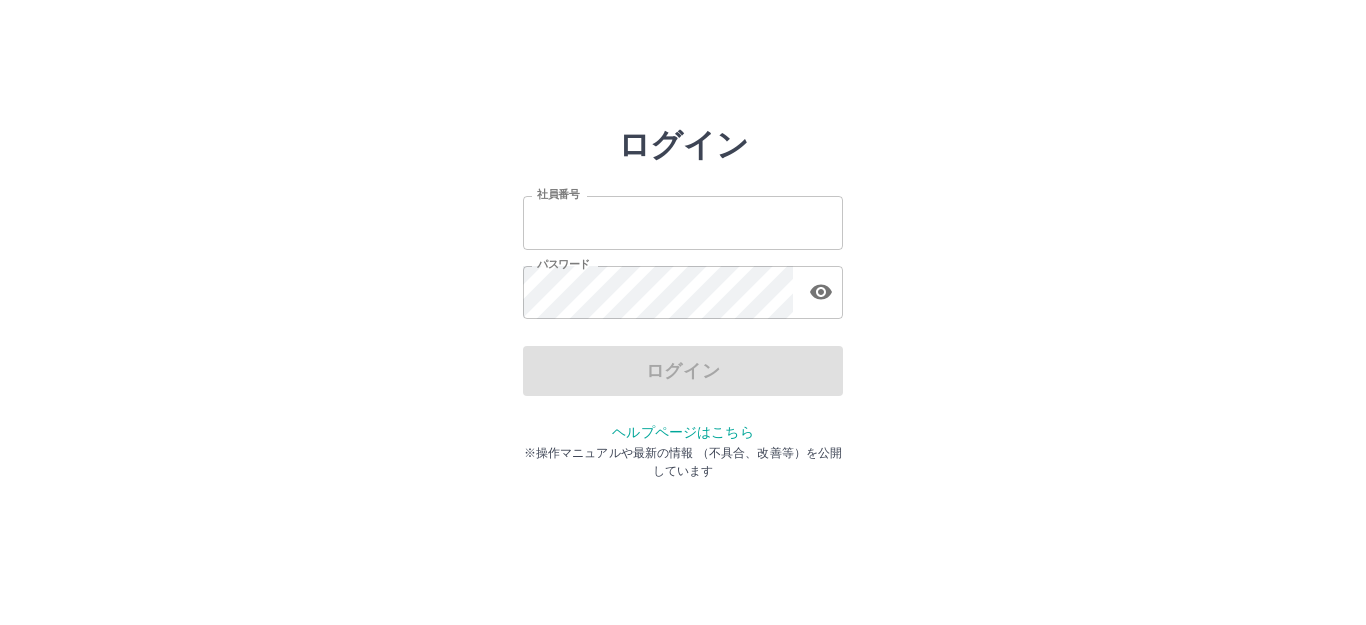 scroll, scrollTop: 0, scrollLeft: 0, axis: both 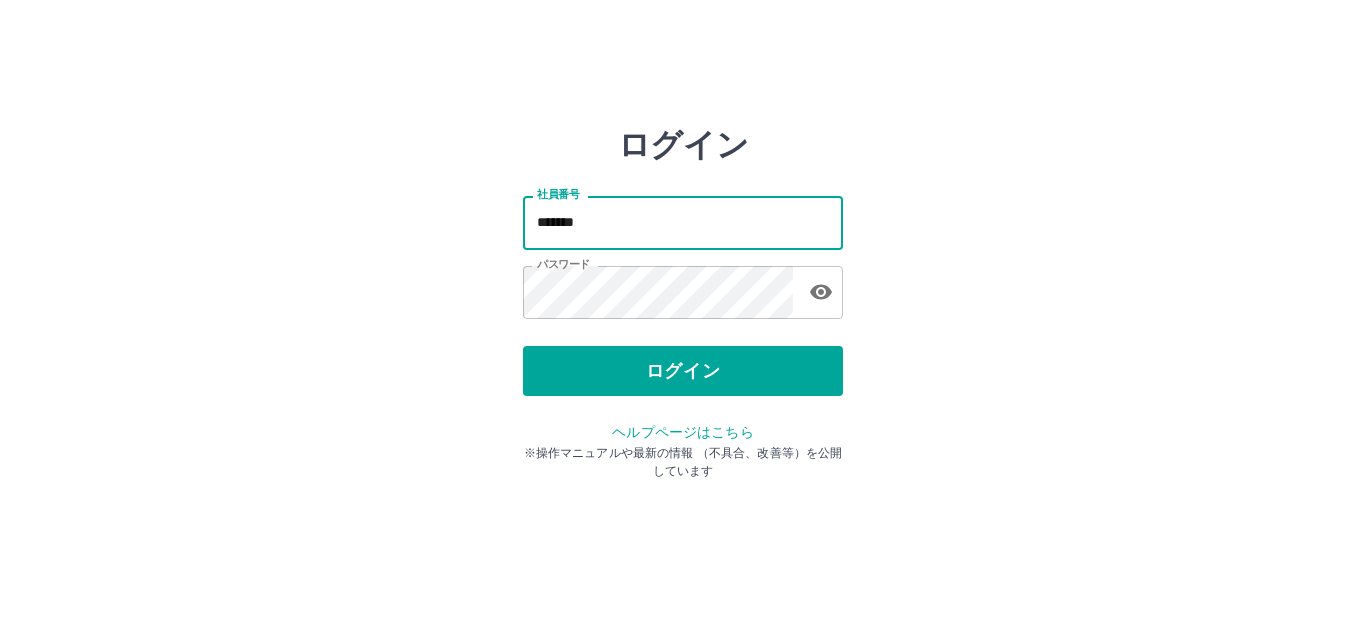 drag, startPoint x: 592, startPoint y: 221, endPoint x: 509, endPoint y: 224, distance: 83.0542 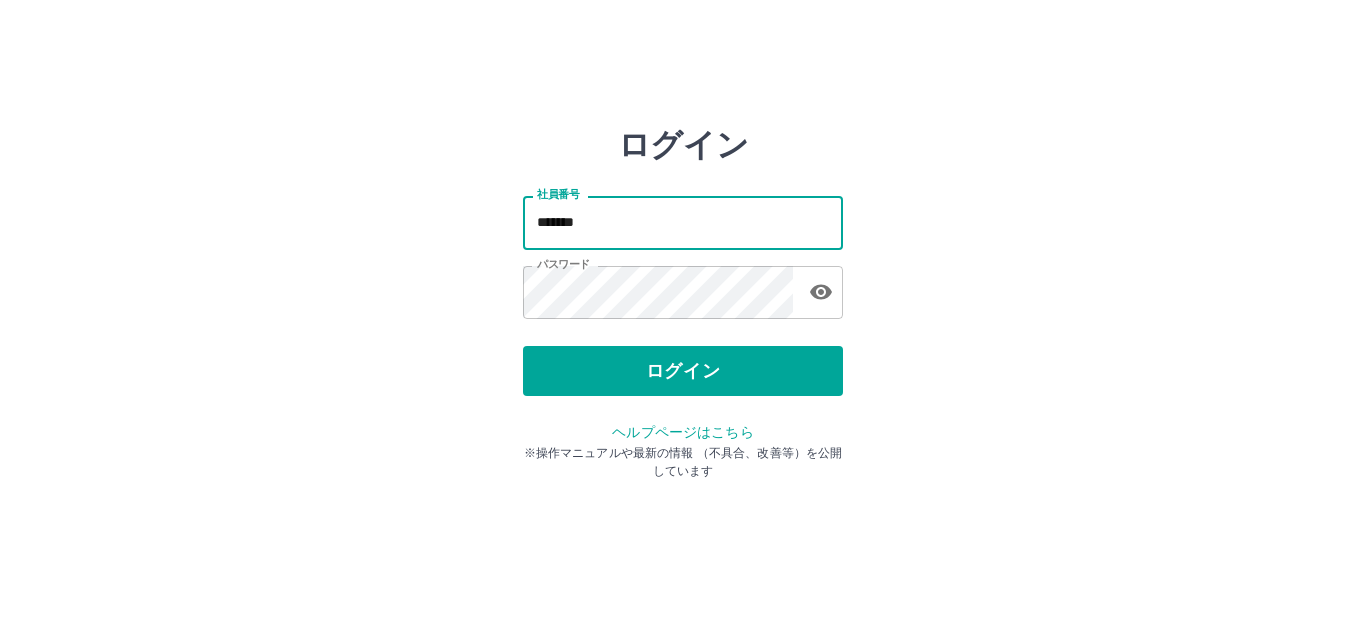 type on "*******" 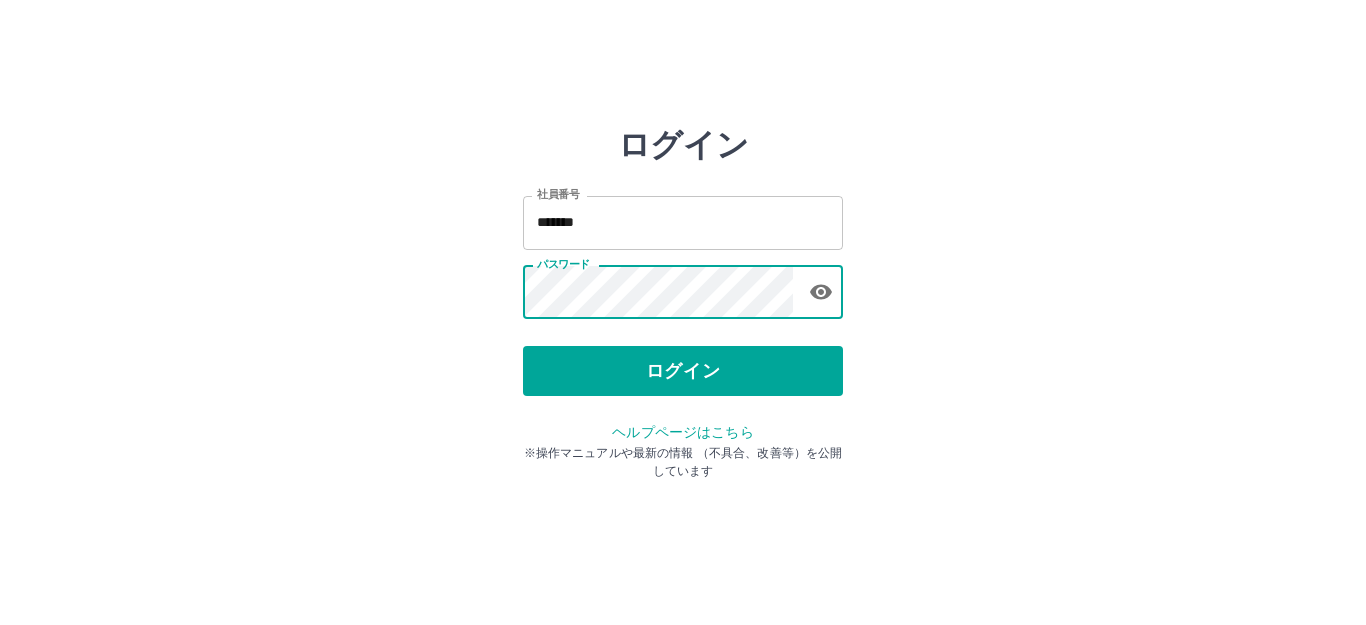 click on "ログイン 社員番号 ******* 社員番号 パスワード パスワード ログイン ヘルプページはこちら ※操作マニュアルや最新の情報 （不具合、改善等）を公開しています" at bounding box center [683, 286] 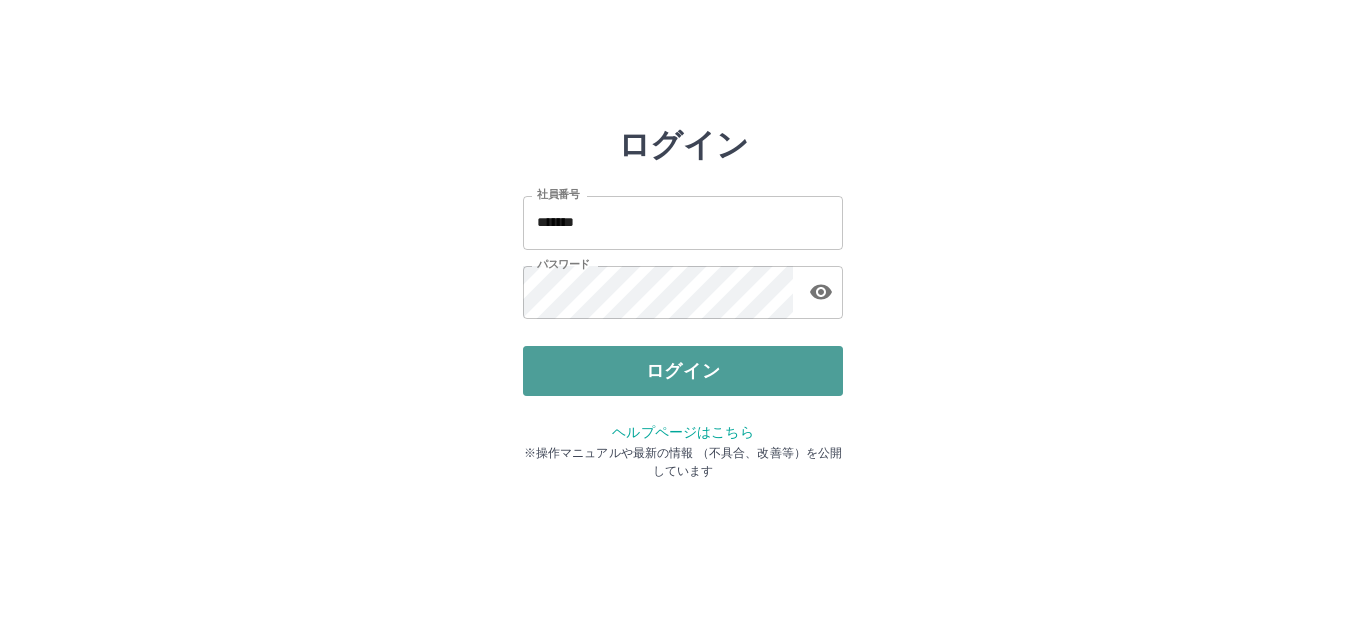 click on "ログイン" at bounding box center [683, 371] 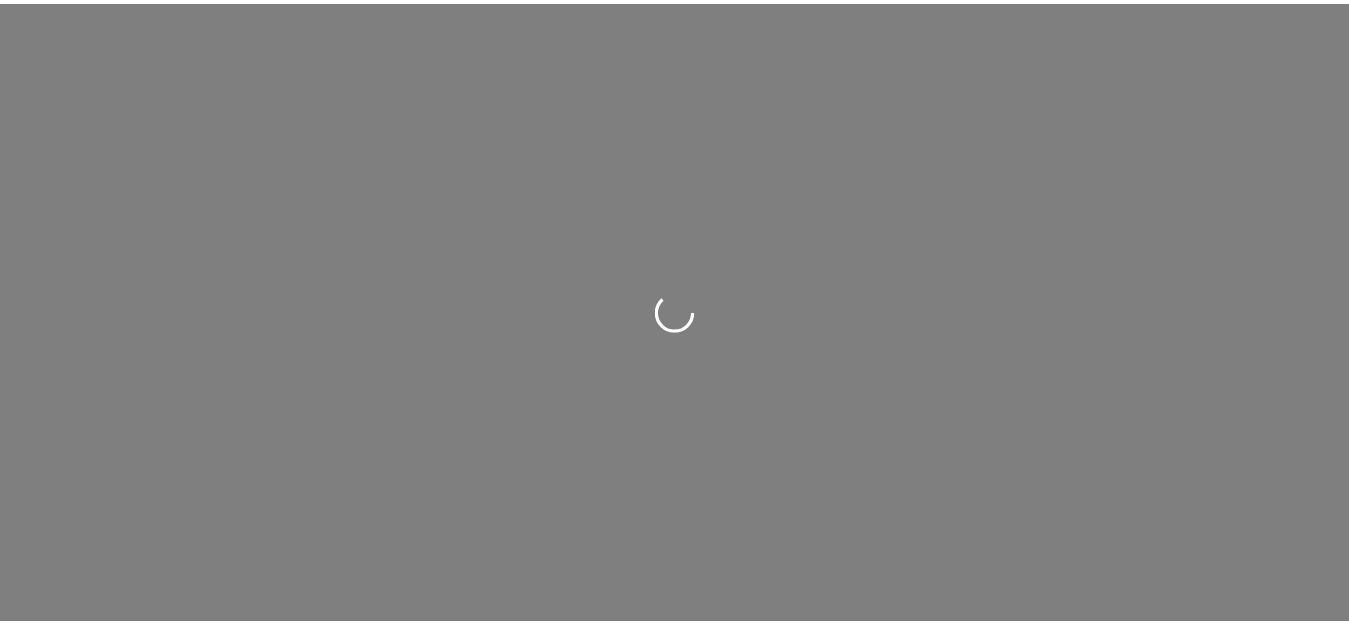 scroll, scrollTop: 0, scrollLeft: 0, axis: both 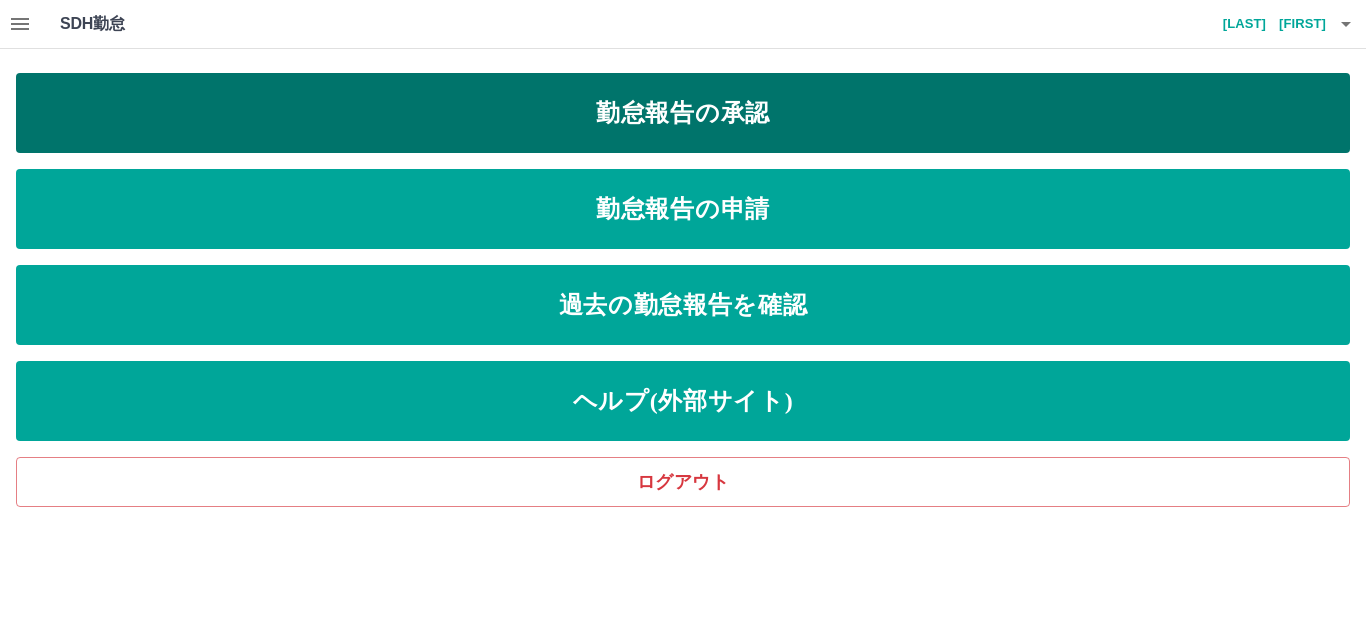 click on "勤怠報告の承認" at bounding box center [683, 113] 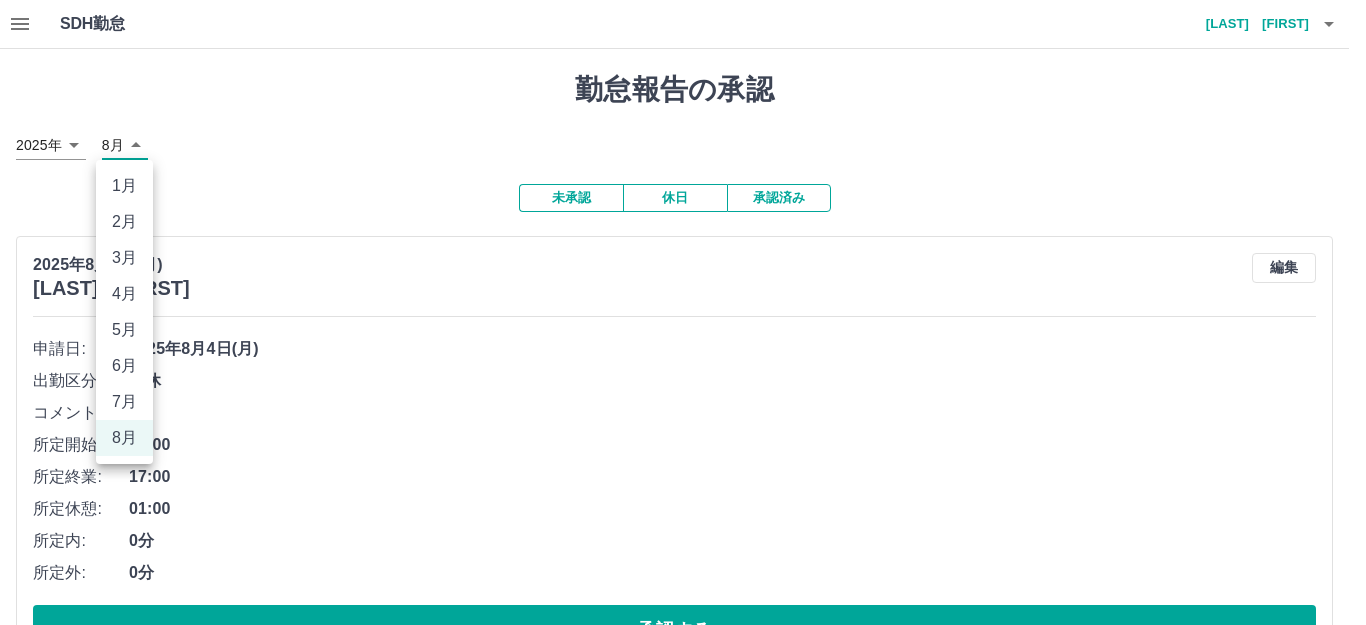 click on "SDH勤怠 [LAST]　[FIRST] 勤怠報告の承認 2025年 **** 8月 * 未承認 休日 承認済み 2025年8月4日(月) [LAST]　[FIRST] 編集 申請日: 2025年8月4日(月) 出勤区分: 有休 コメント: 所定開始: 08:00 所定終業: 17:00 所定休憩: 01:00 所定内: 0分 所定外: 0分 承認する 2025年8月3日(日) [LAST]　[FIRST] 編集 申請日: 2025年8月3日(日) 出勤区分: 法定休 承認する 2025年8月3日(日) [LAST]　[FIRST] 編集 申請日: 2025年8月3日(日) 出勤区分: 法定休 承認する 2025年8月3日(日) [LAST]　[FIRST] 編集 申請日: 2025年8月3日(日) 出勤区分: 法定休 承認する 2025年8月2日(土) [LAST]　[FIRST] 編集 申請日: 2025年8月2日(土) 出勤区分: 出勤 始業時刻: 08:30 終業時刻: 13:00 休憩時間: 0分 コメント: 所定開始: 08:30 所定終業: 13:00 所定休憩: 00:00 所定内: 4時間30分 所定外: 0分 承認する 2025年8月2日(土) [LAST]　[FIRST] 編集 申請日: 2025年8月2日(土) 休日" at bounding box center (683, 1441) 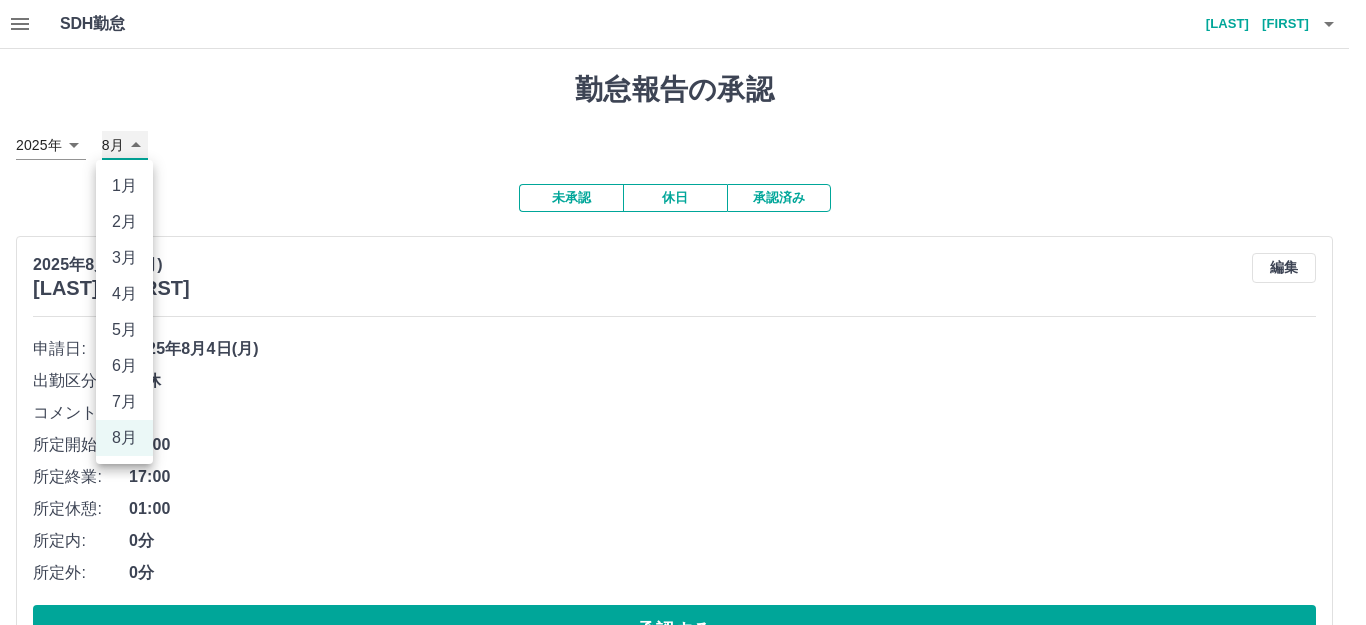 type on "*" 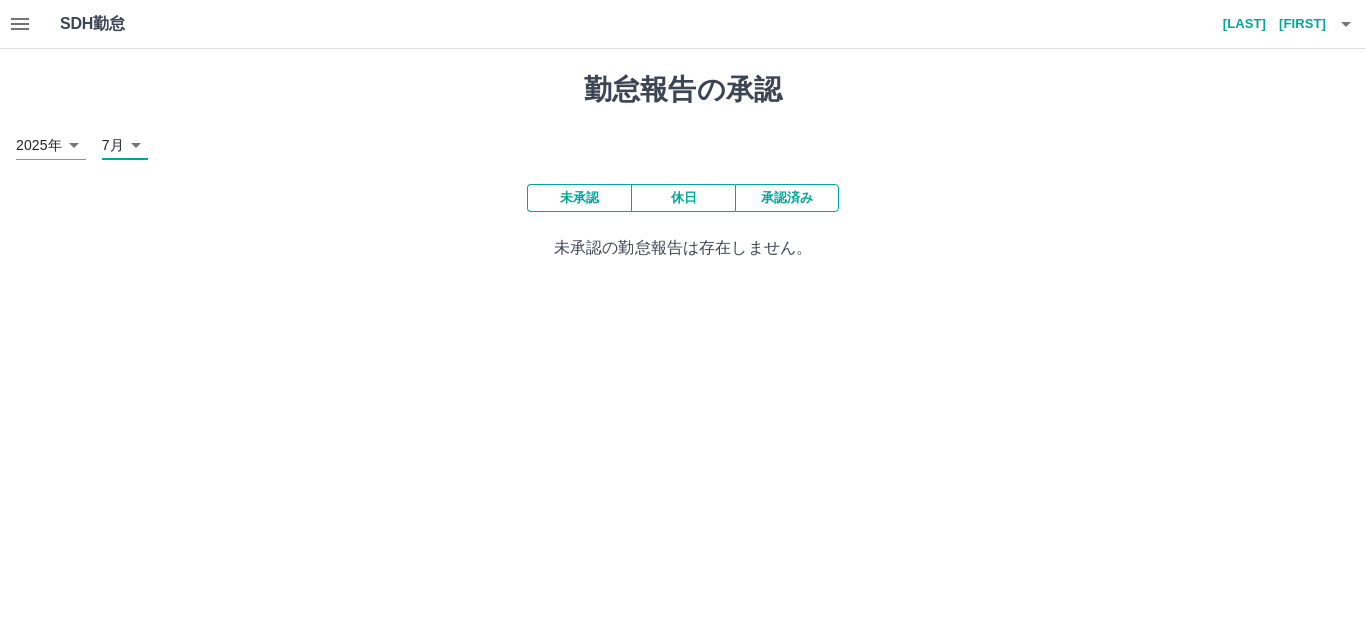 click 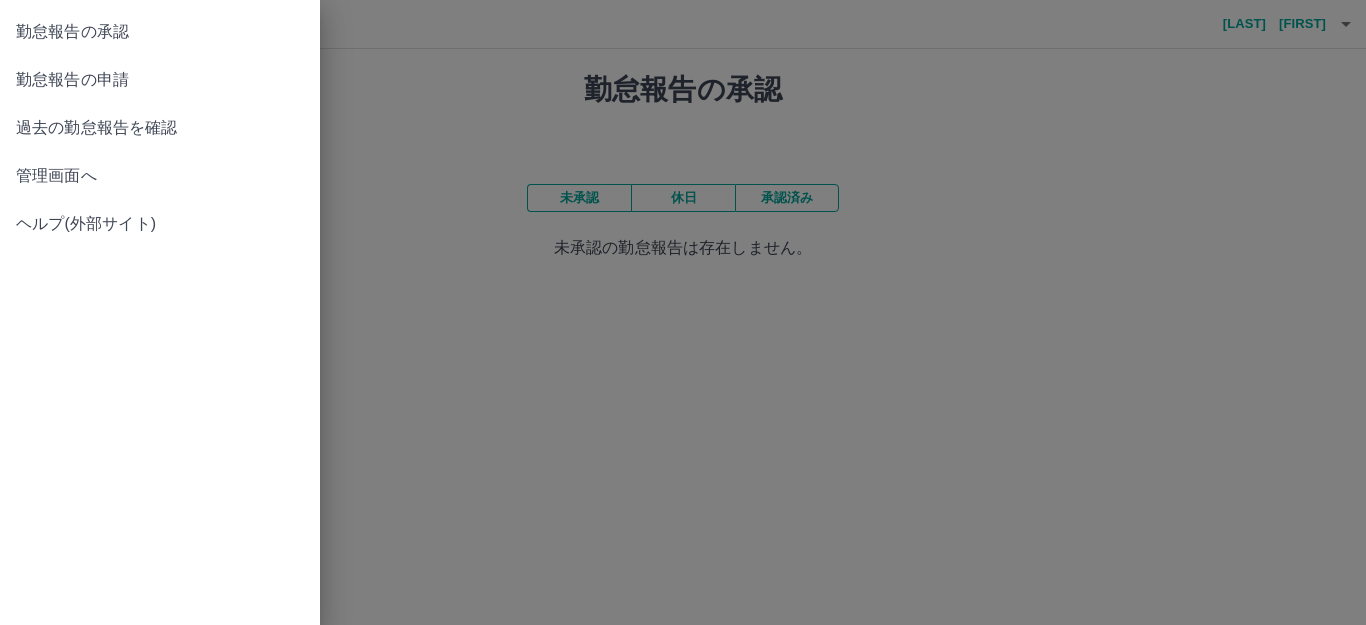 click on "勤怠報告の承認" at bounding box center (160, 32) 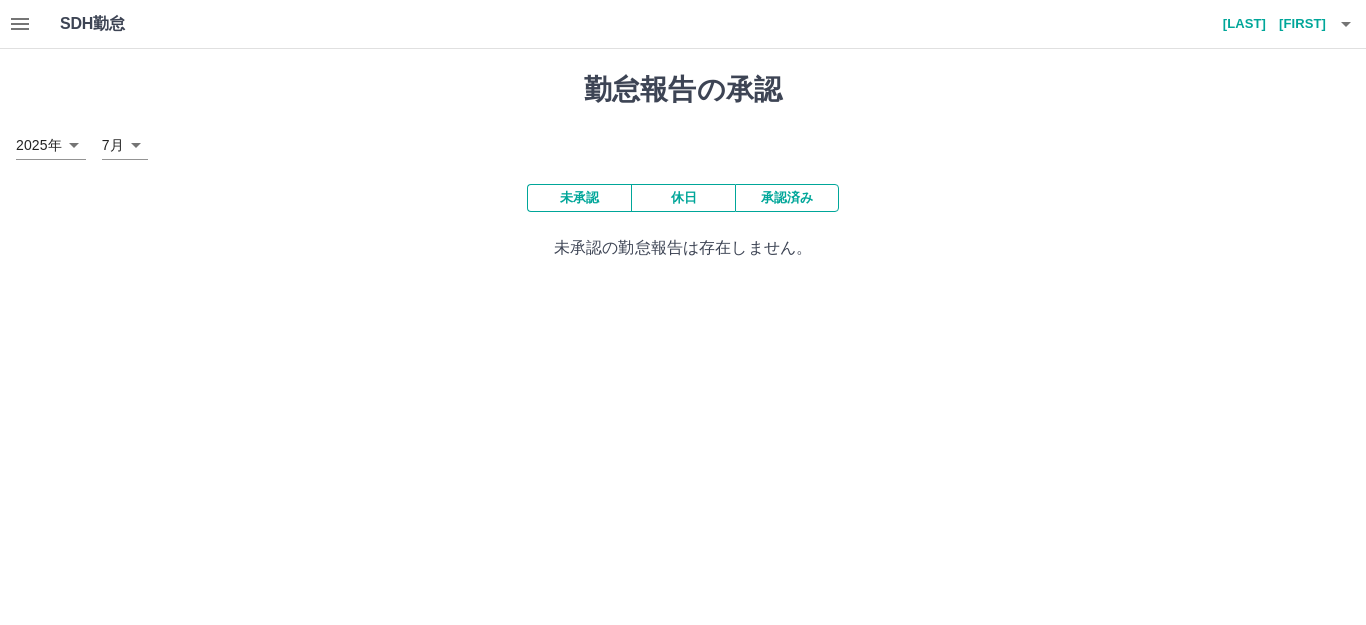 click on "休日" at bounding box center (683, 198) 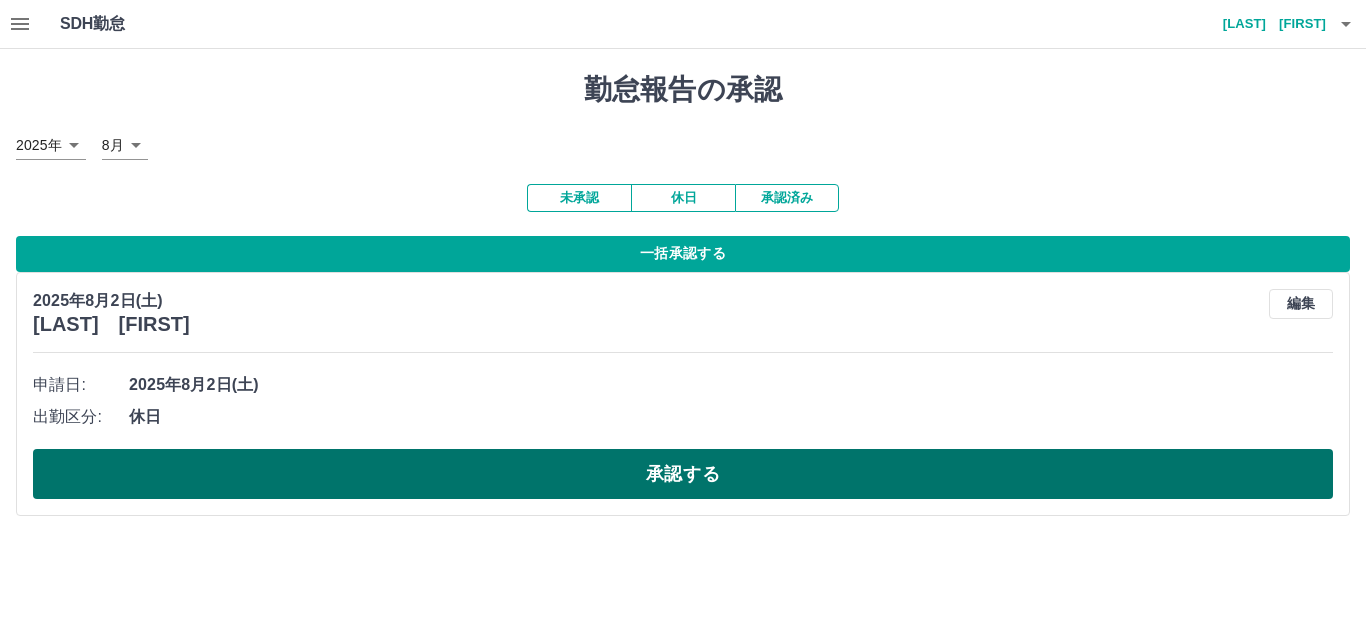 click on "承認する" at bounding box center (683, 474) 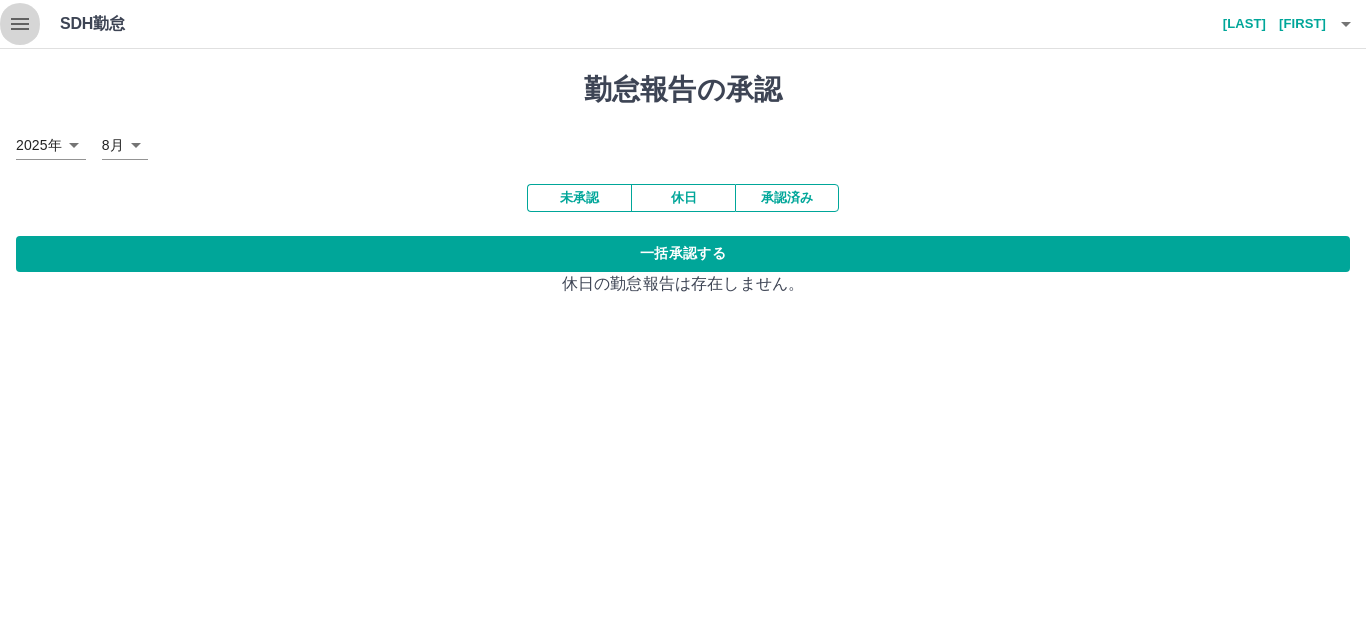 click 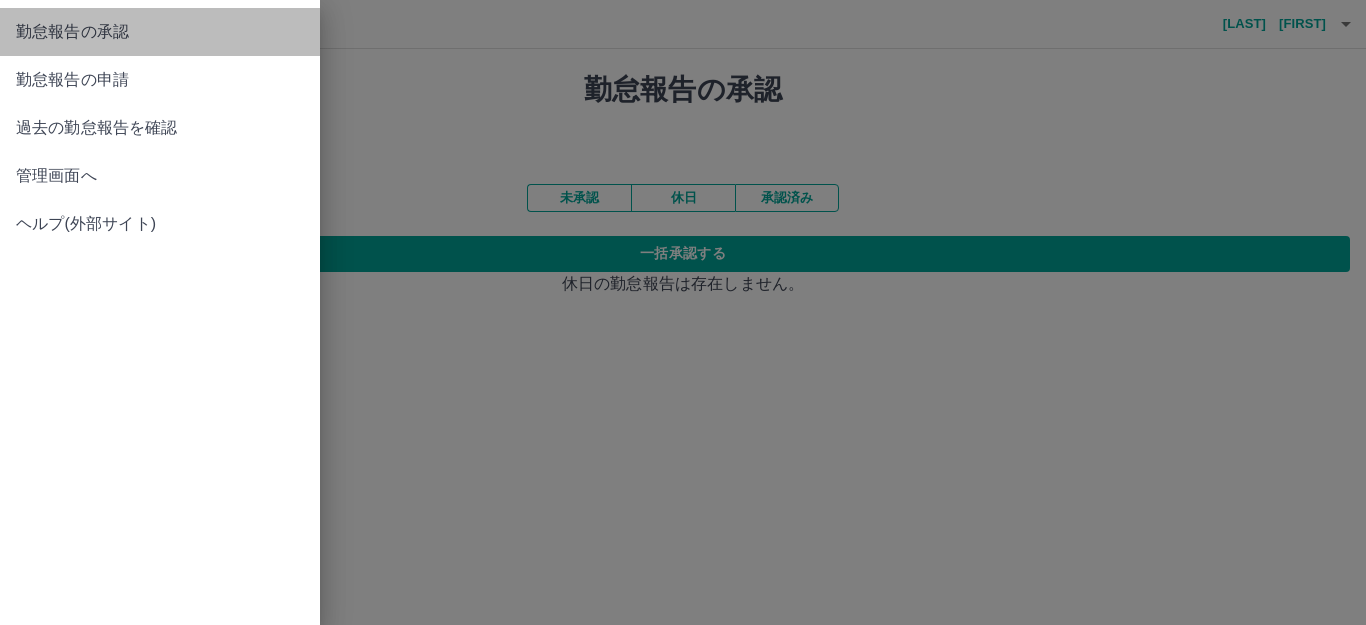 click on "勤怠報告の承認" at bounding box center (160, 32) 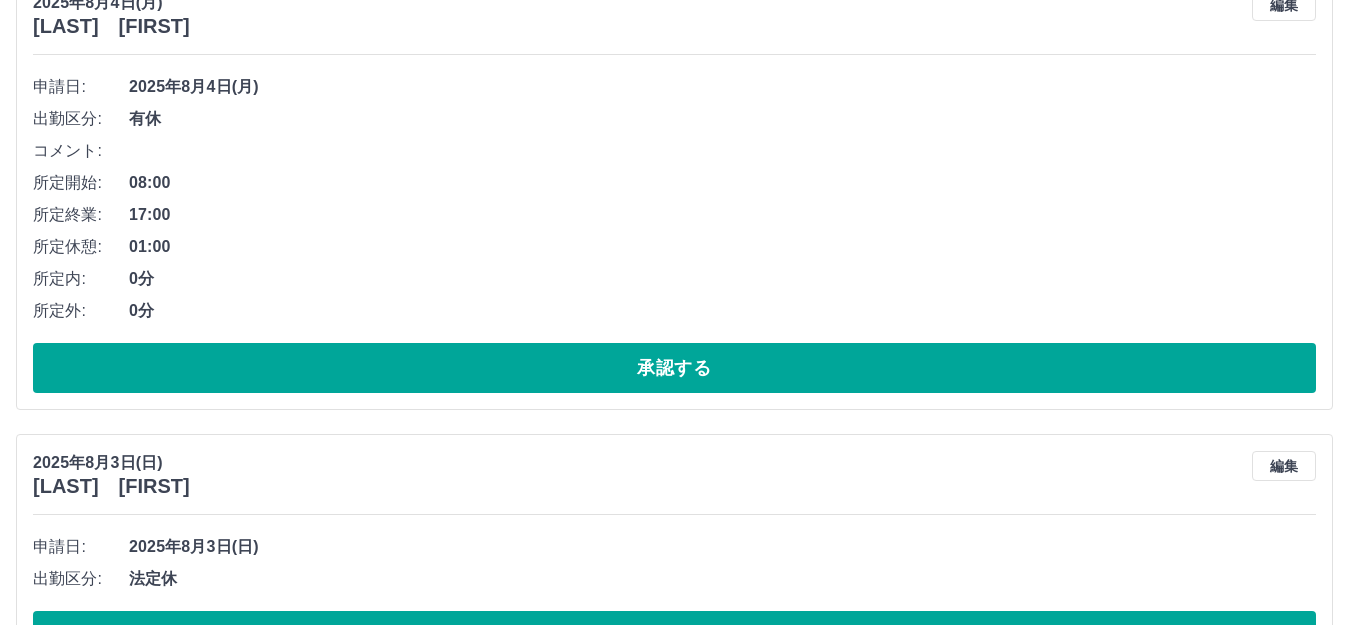 scroll, scrollTop: 200, scrollLeft: 0, axis: vertical 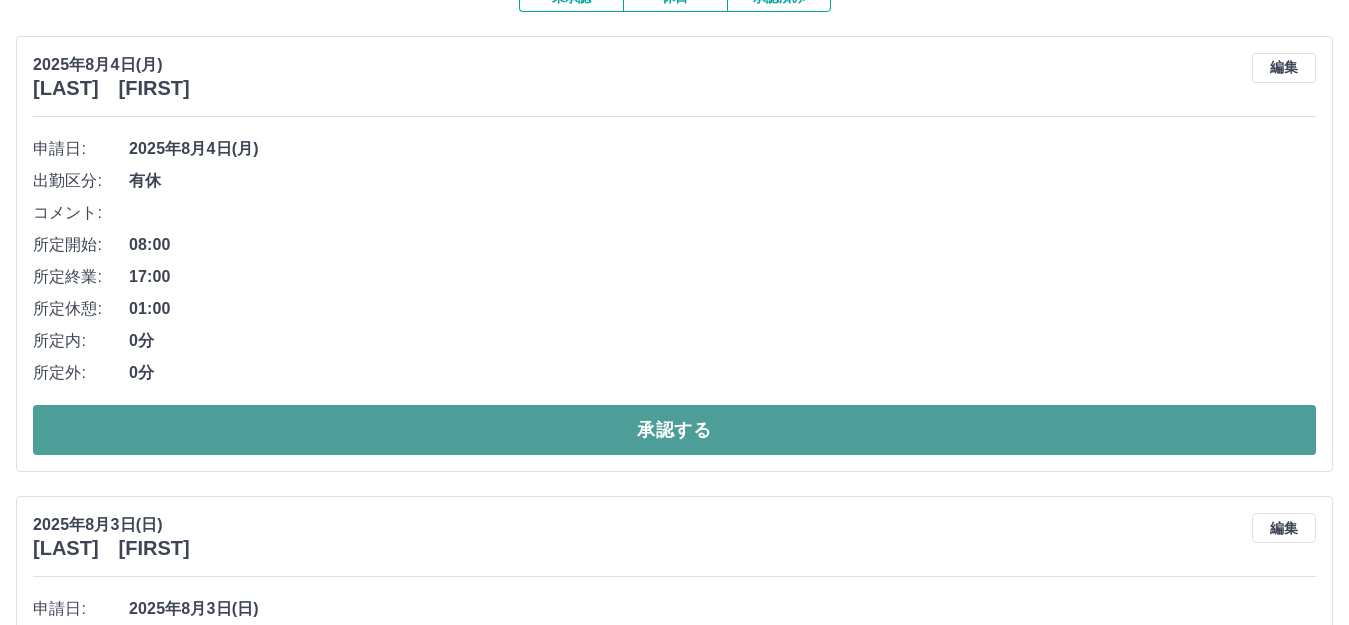 click on "承認する" at bounding box center [674, 430] 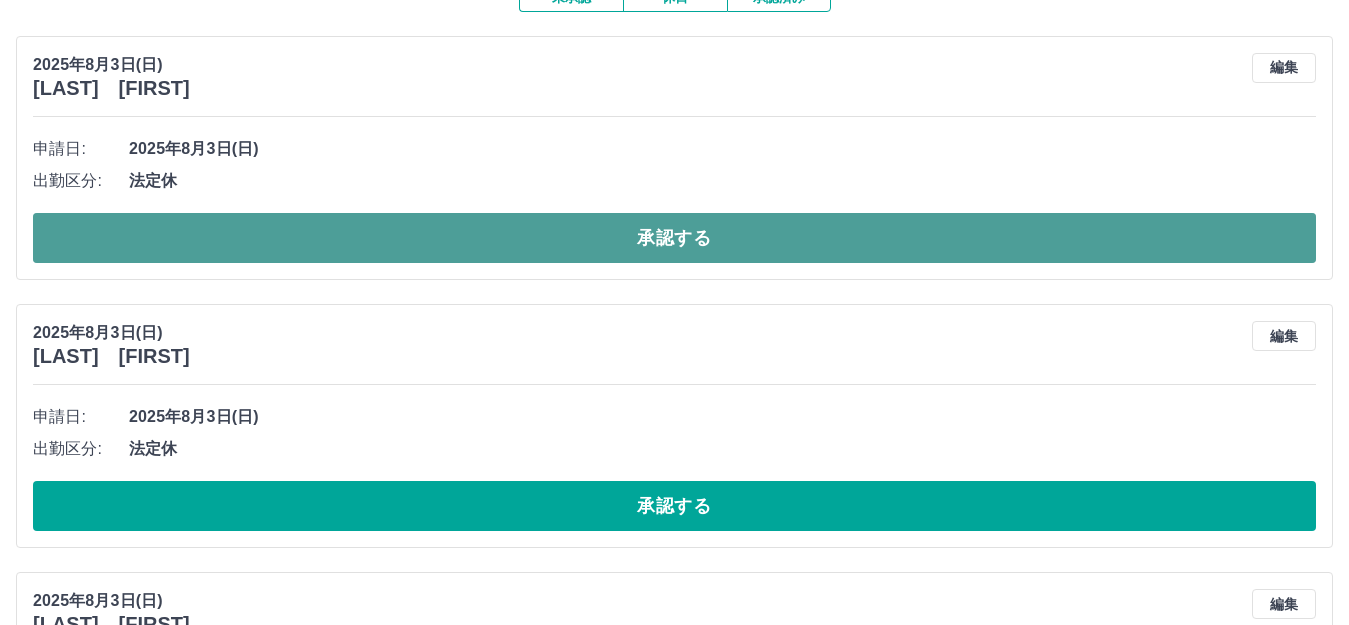click on "承認する" at bounding box center (674, 238) 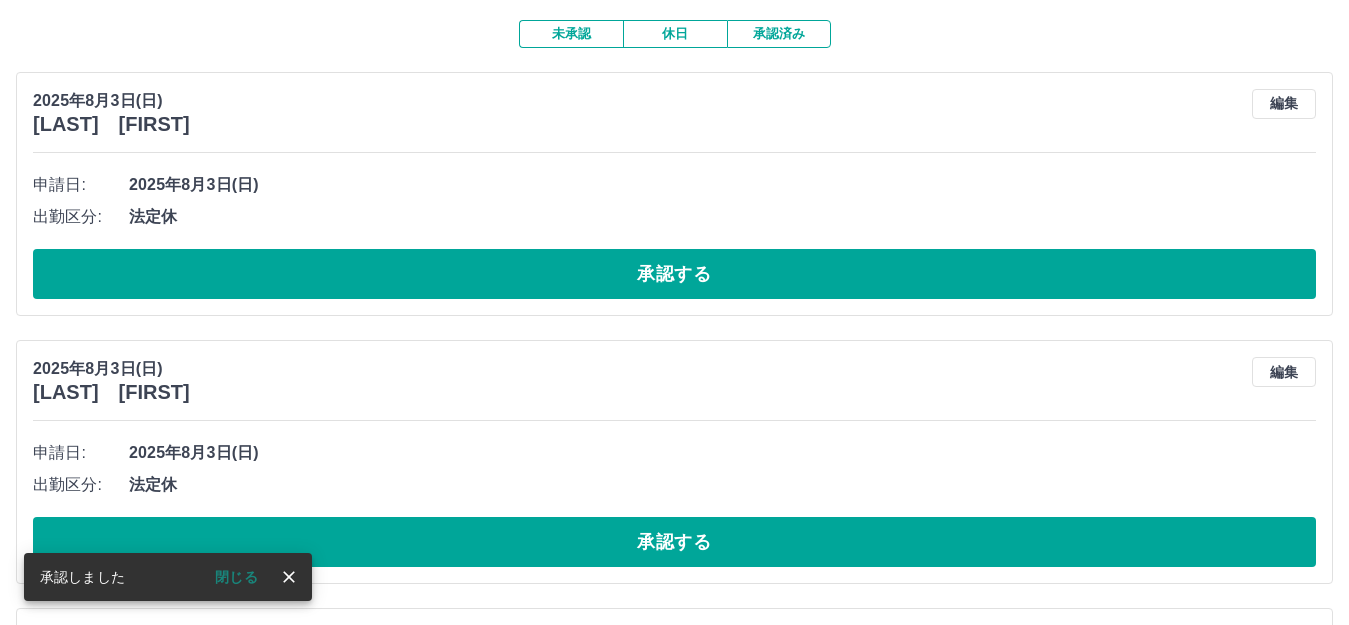 scroll, scrollTop: 200, scrollLeft: 0, axis: vertical 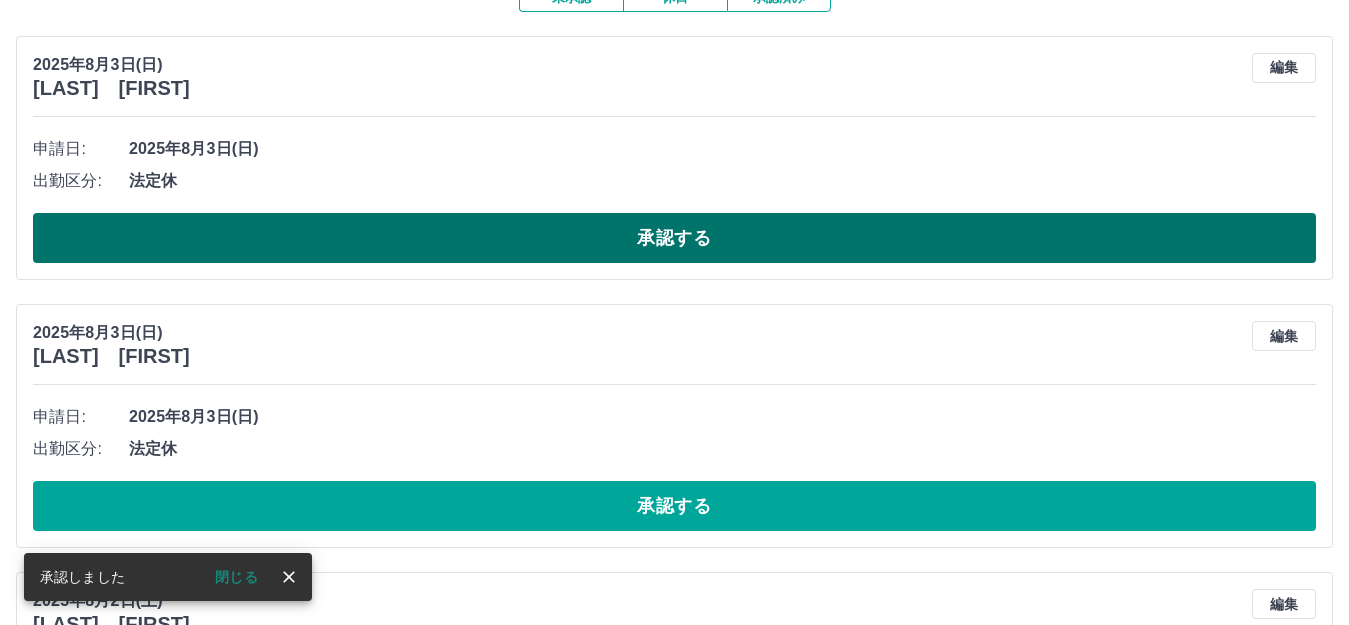 click on "承認する" at bounding box center [674, 238] 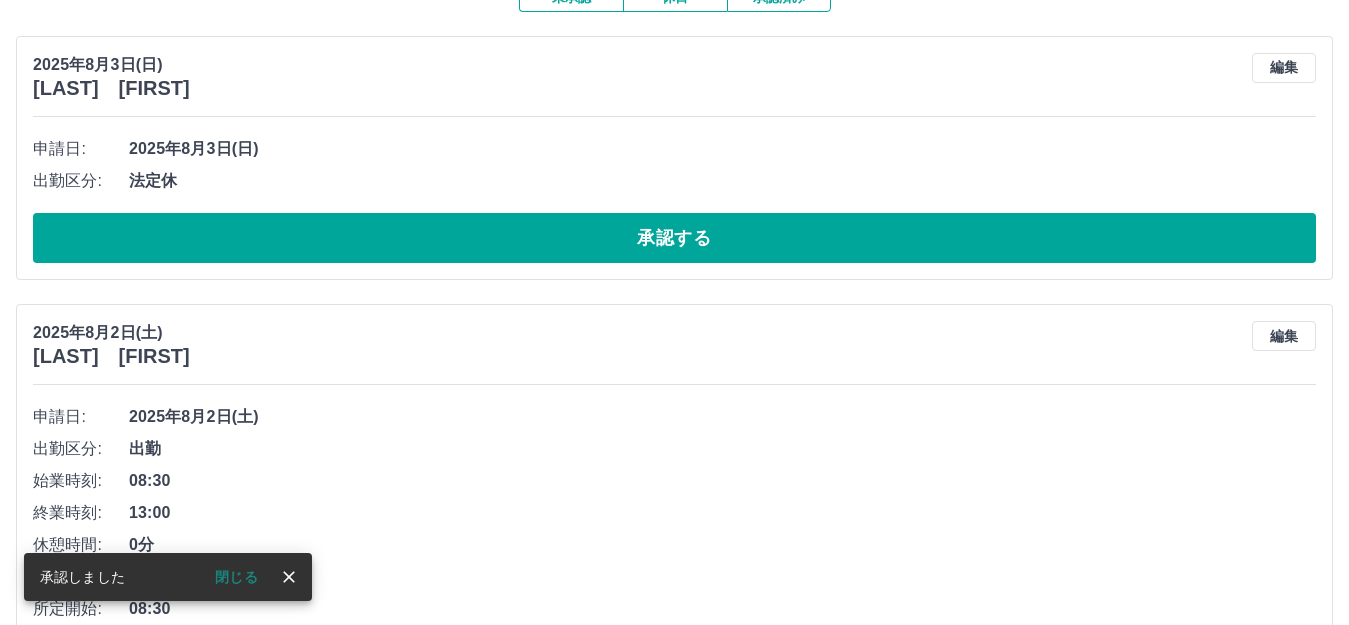 click on "承認する" at bounding box center (674, 238) 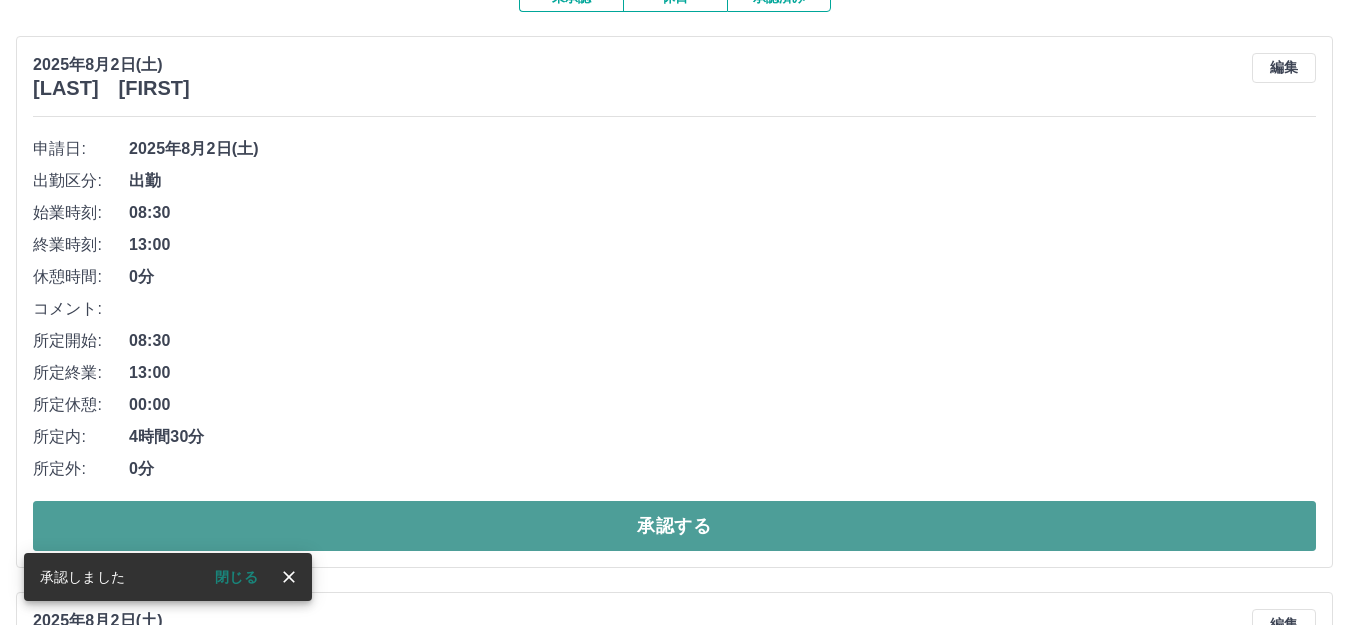 click on "承認する" at bounding box center [674, 526] 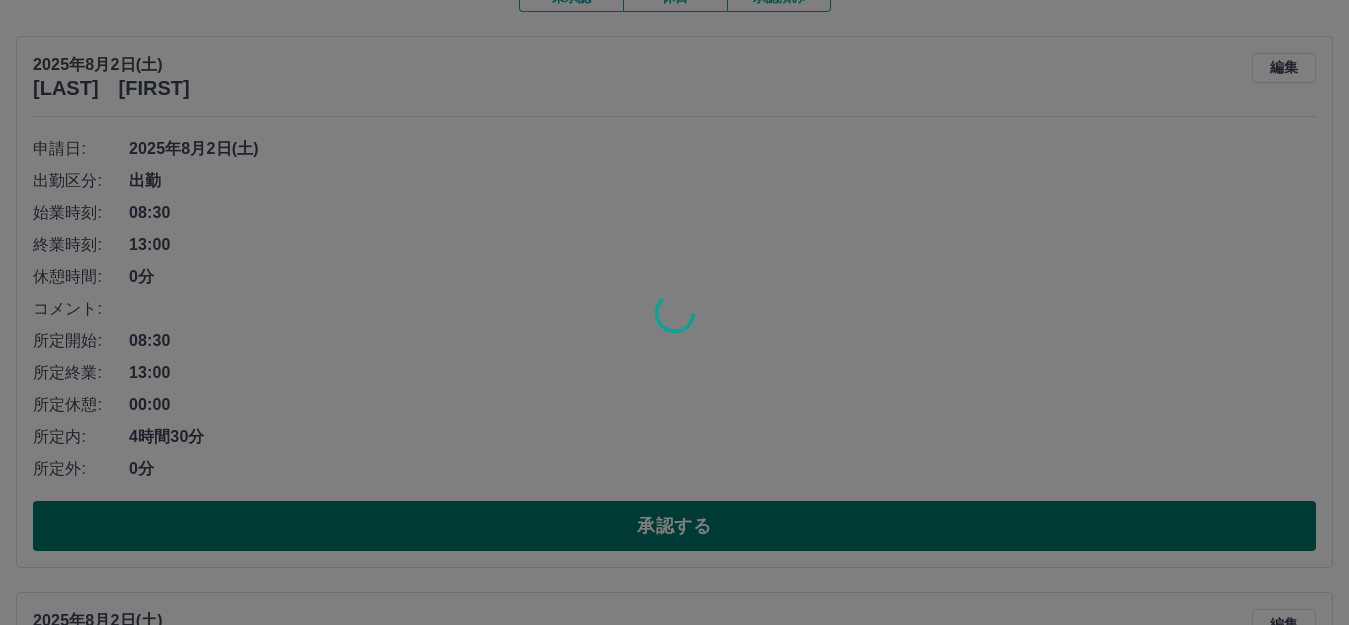 scroll, scrollTop: 169, scrollLeft: 0, axis: vertical 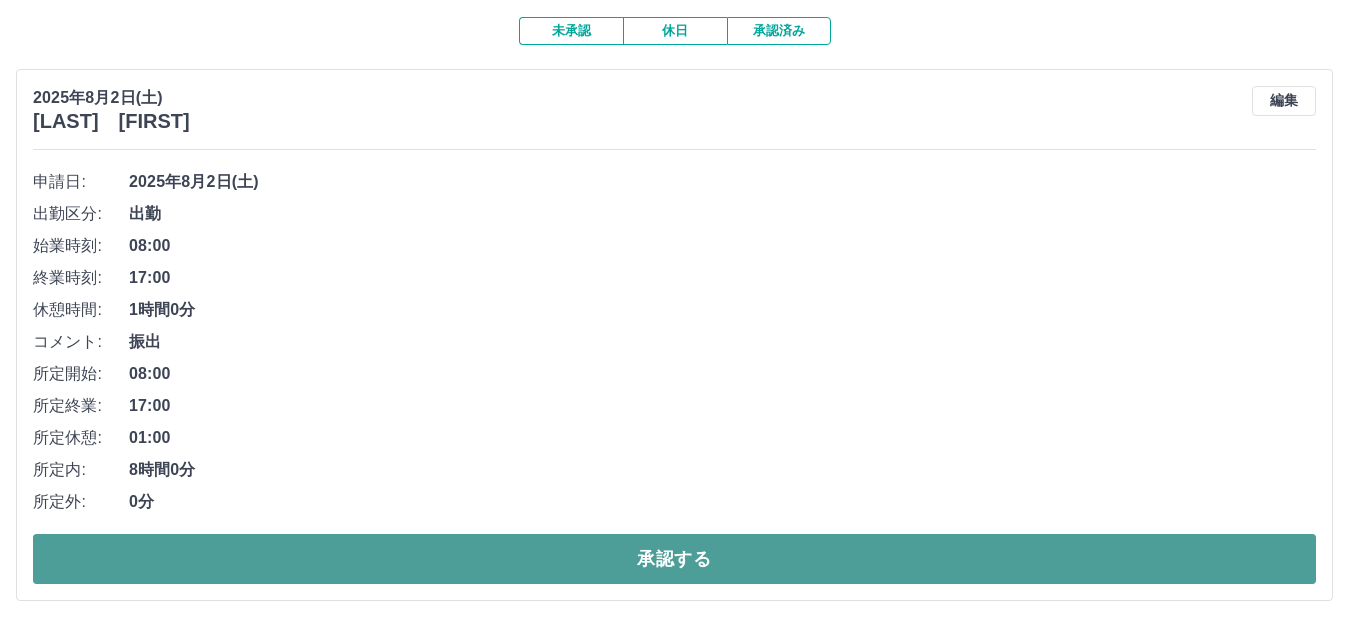 click on "承認する" at bounding box center [674, 559] 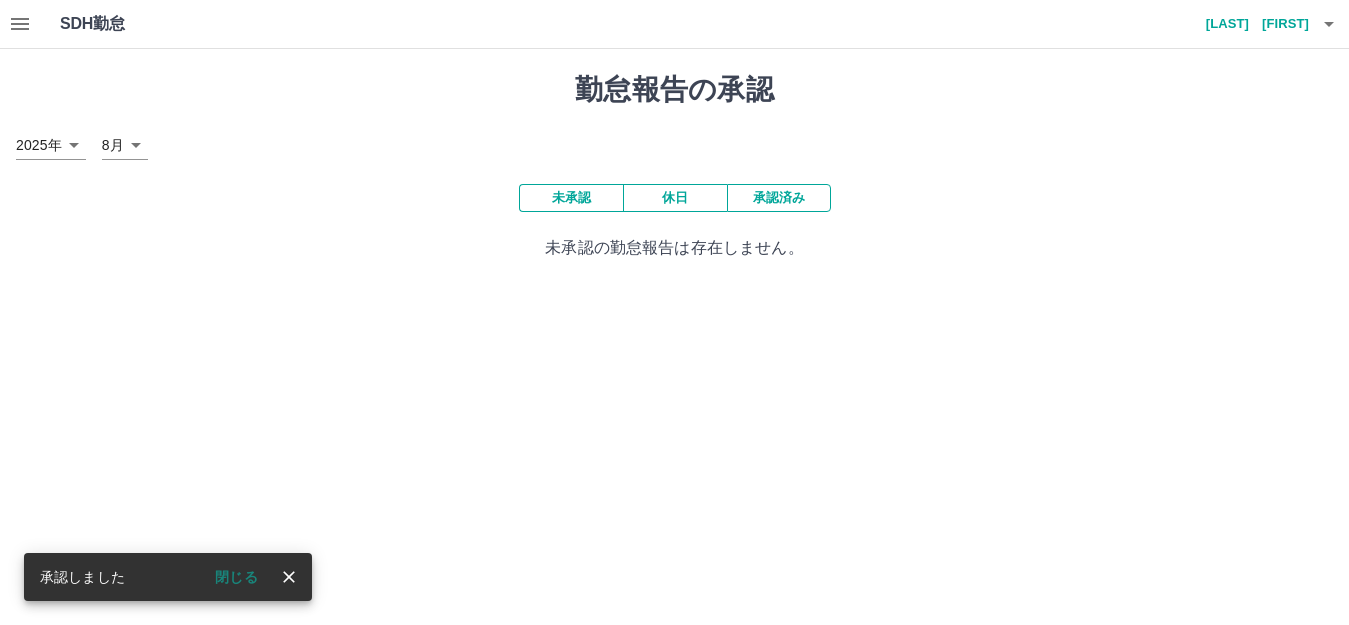 scroll, scrollTop: 0, scrollLeft: 0, axis: both 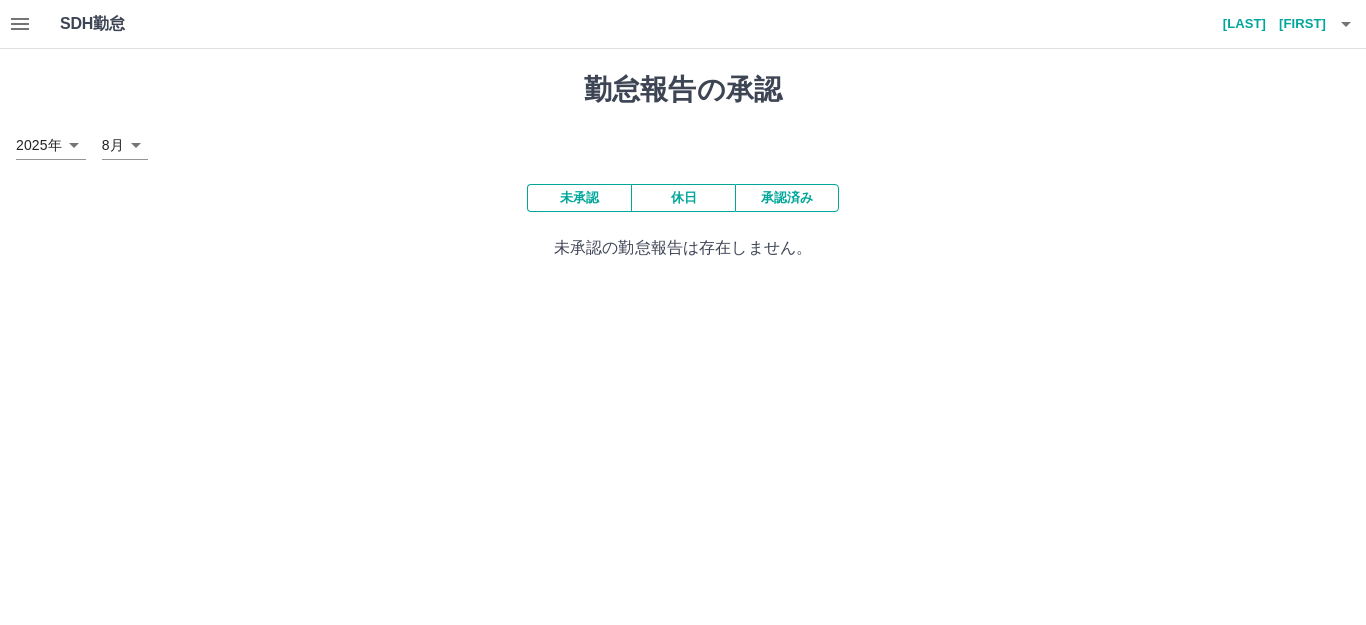click 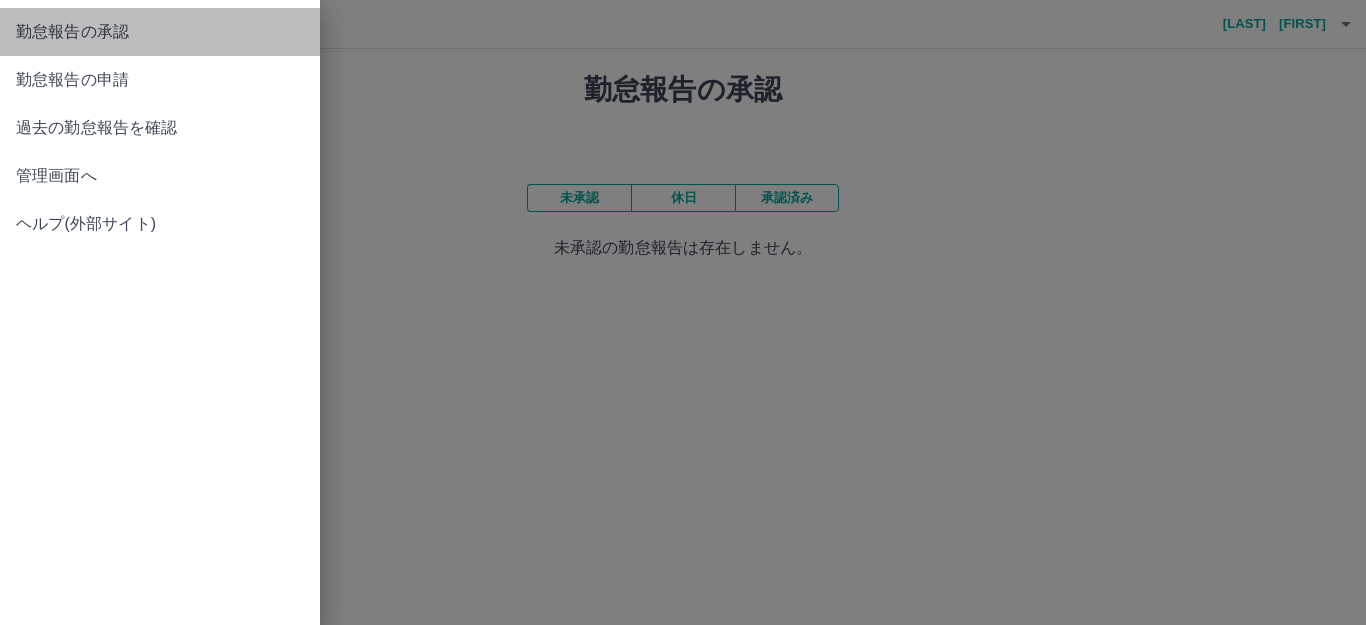 click on "勤怠報告の承認" at bounding box center (160, 32) 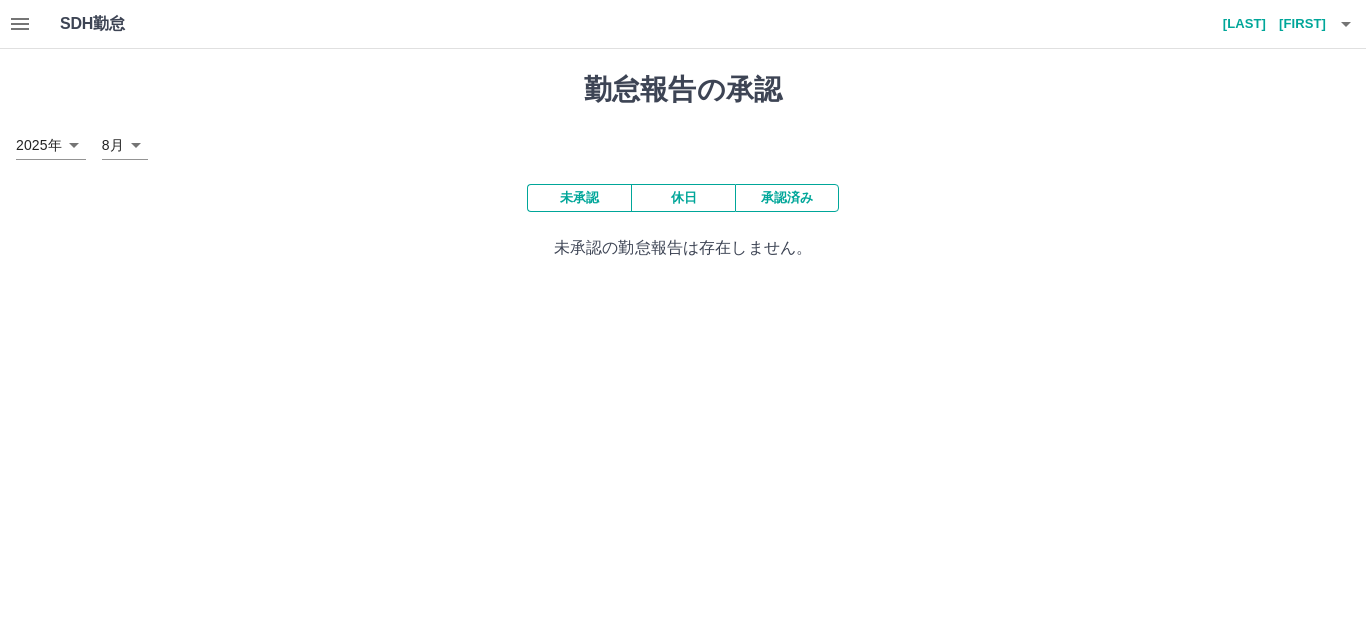 click on "未承認" at bounding box center [579, 198] 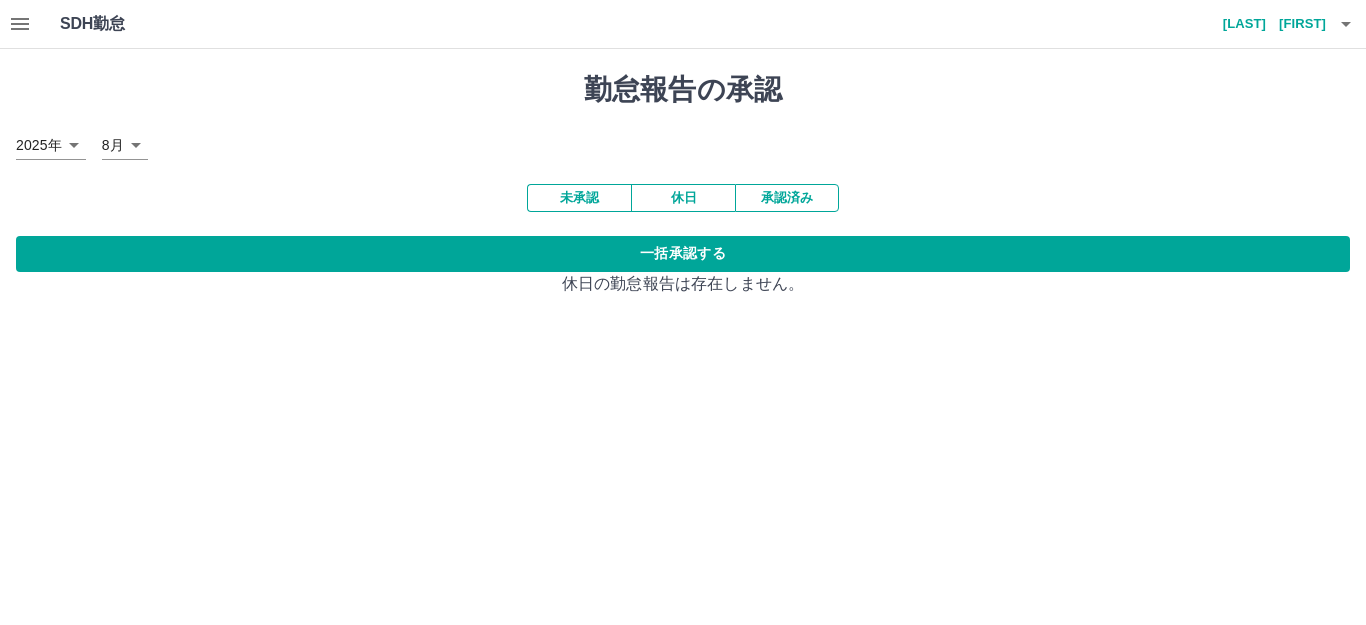 click on "承認済み" at bounding box center [787, 198] 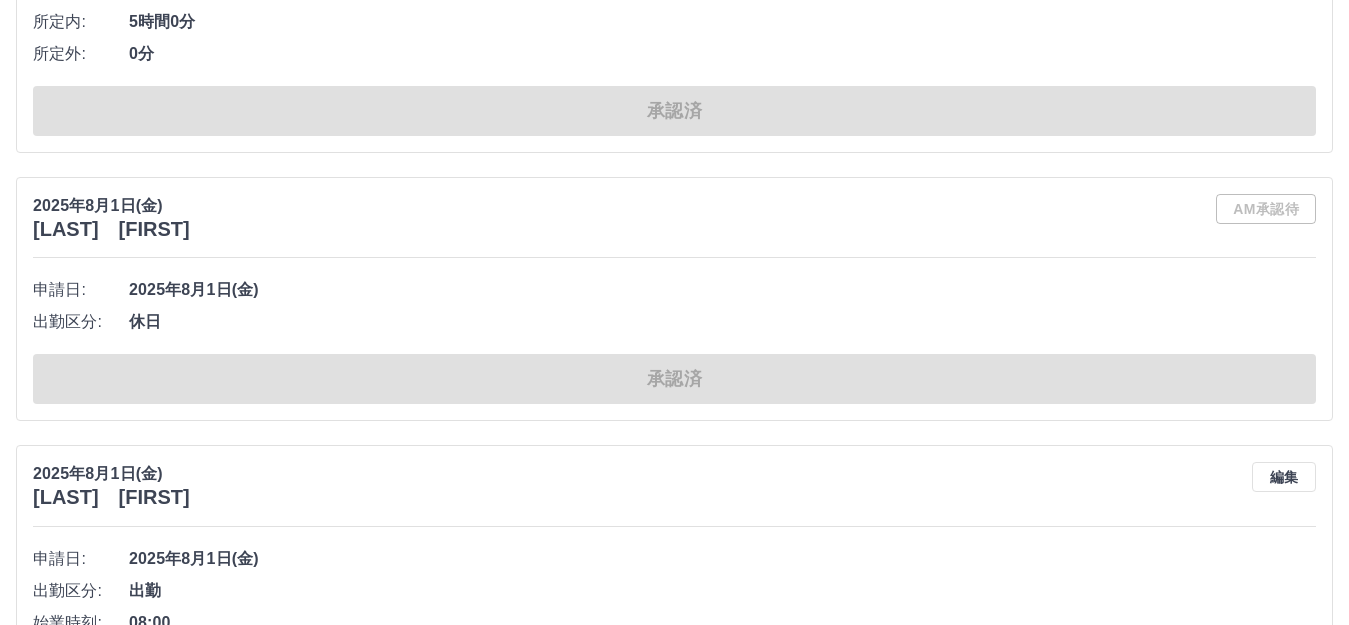 scroll, scrollTop: 4700, scrollLeft: 0, axis: vertical 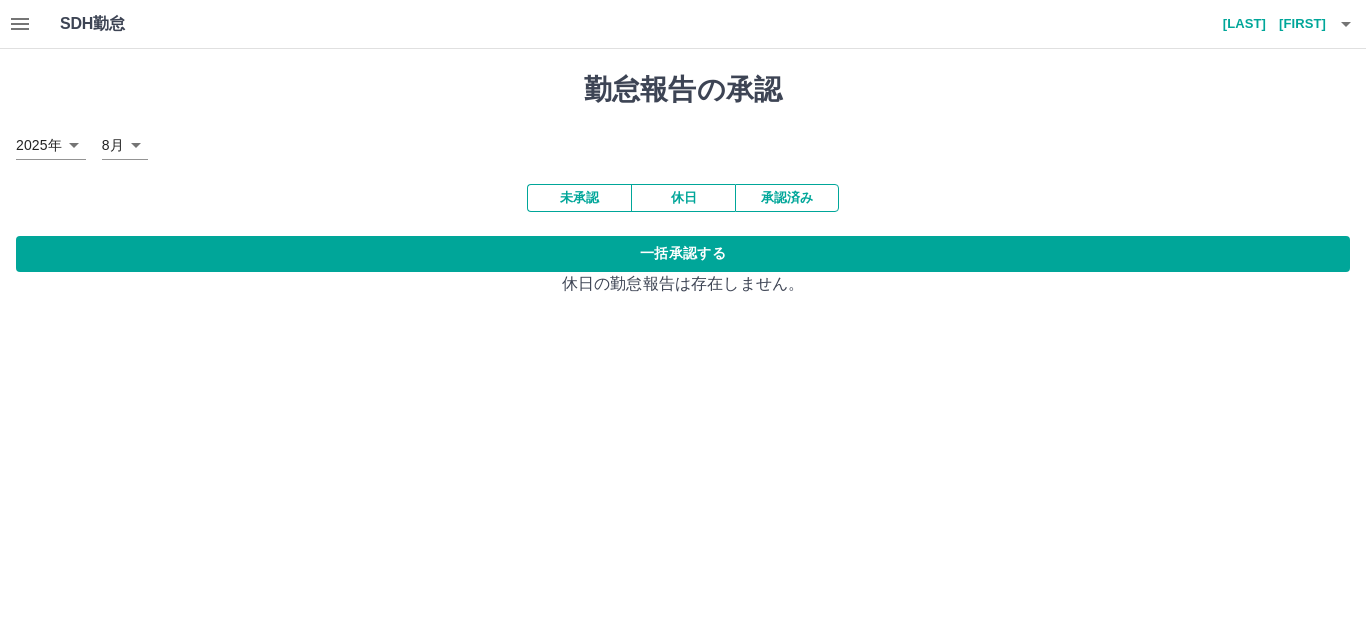 click 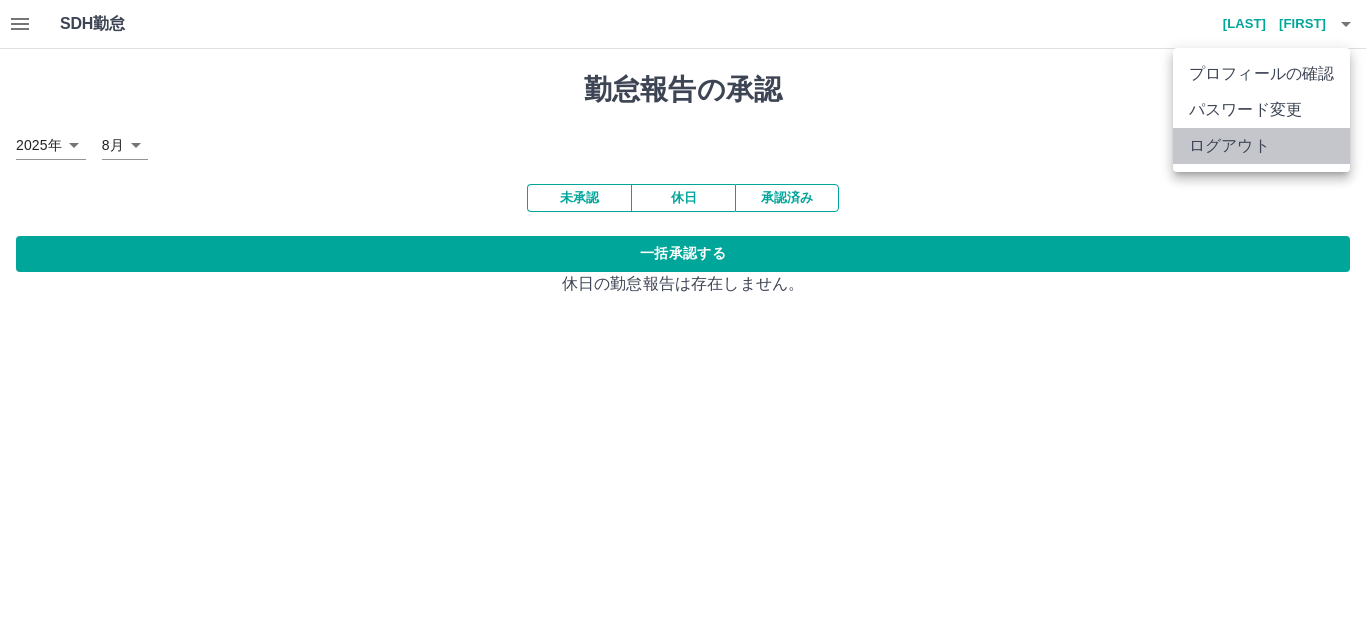 drag, startPoint x: 1267, startPoint y: 140, endPoint x: 1245, endPoint y: 137, distance: 22.203604 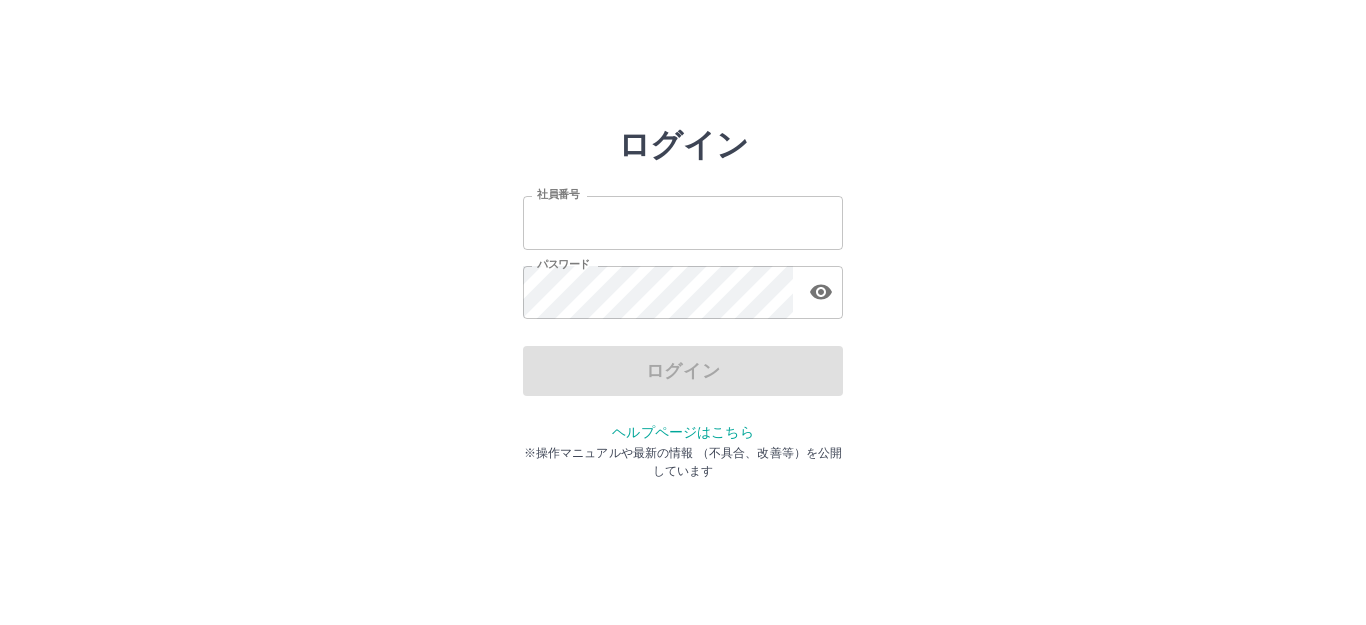 scroll, scrollTop: 0, scrollLeft: 0, axis: both 